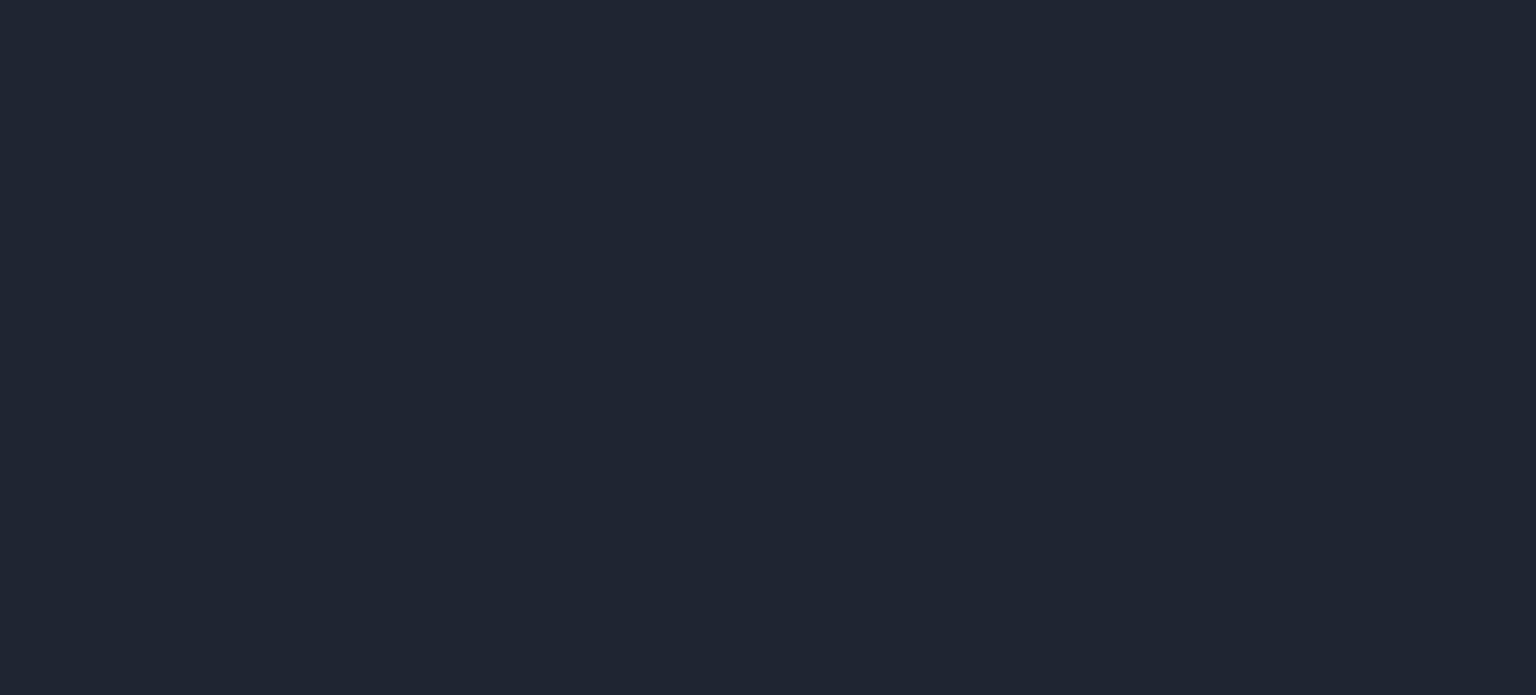 scroll, scrollTop: 0, scrollLeft: 0, axis: both 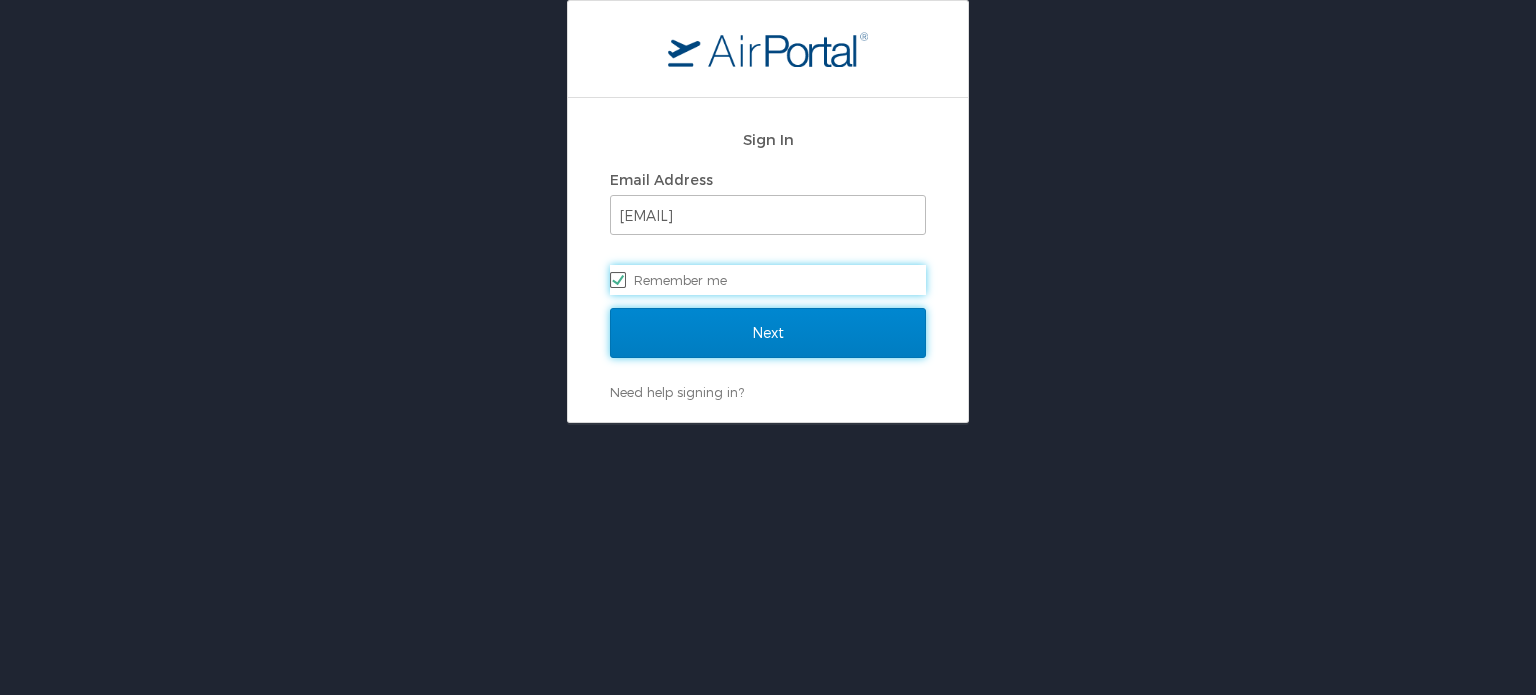 click on "Next" at bounding box center (768, 333) 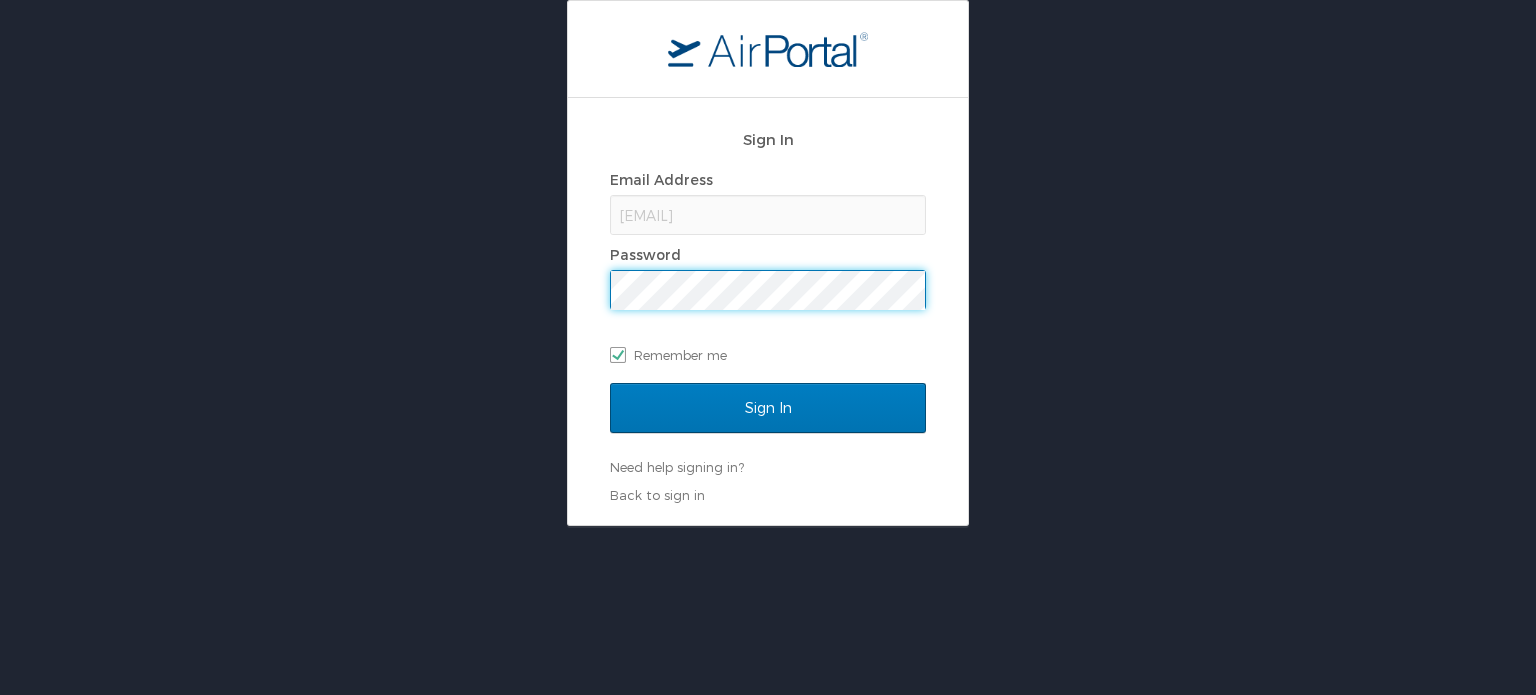 scroll, scrollTop: 0, scrollLeft: 0, axis: both 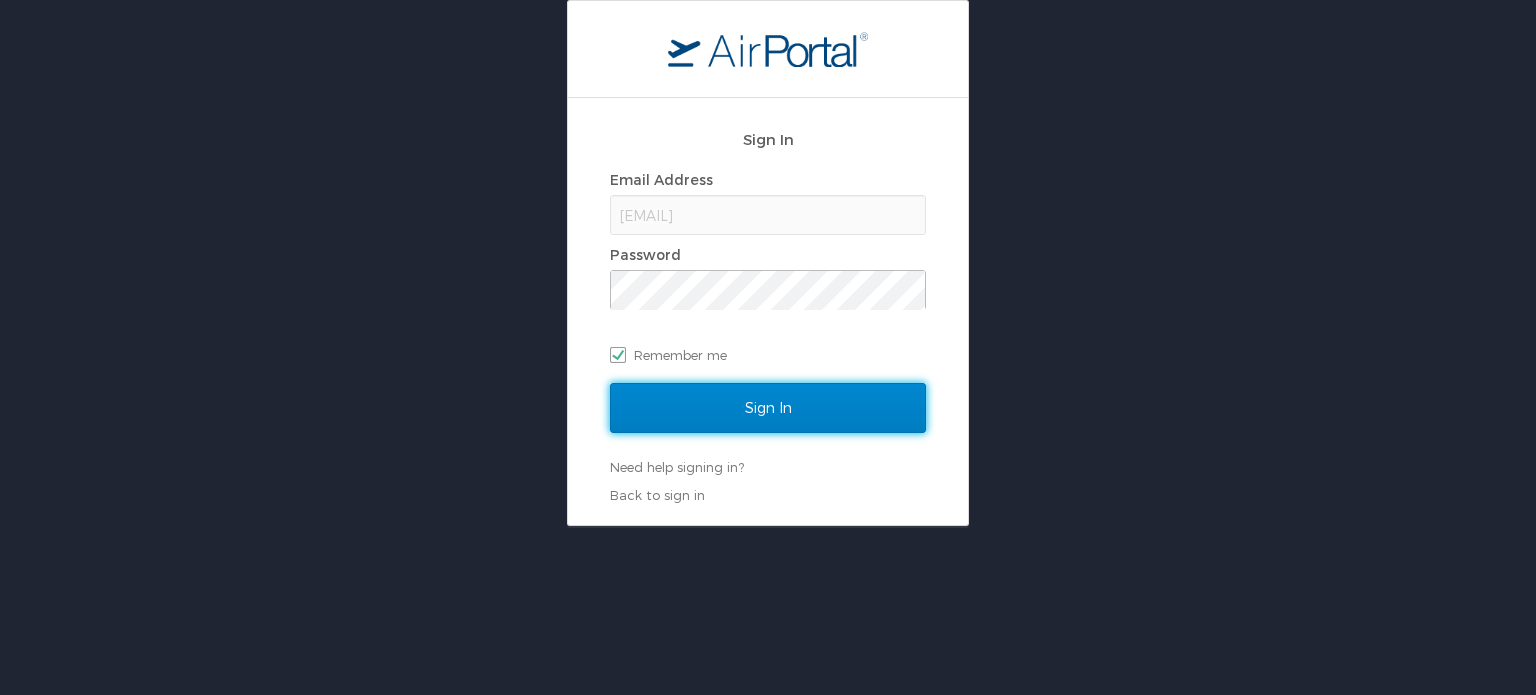 click on "Sign In" at bounding box center [768, 408] 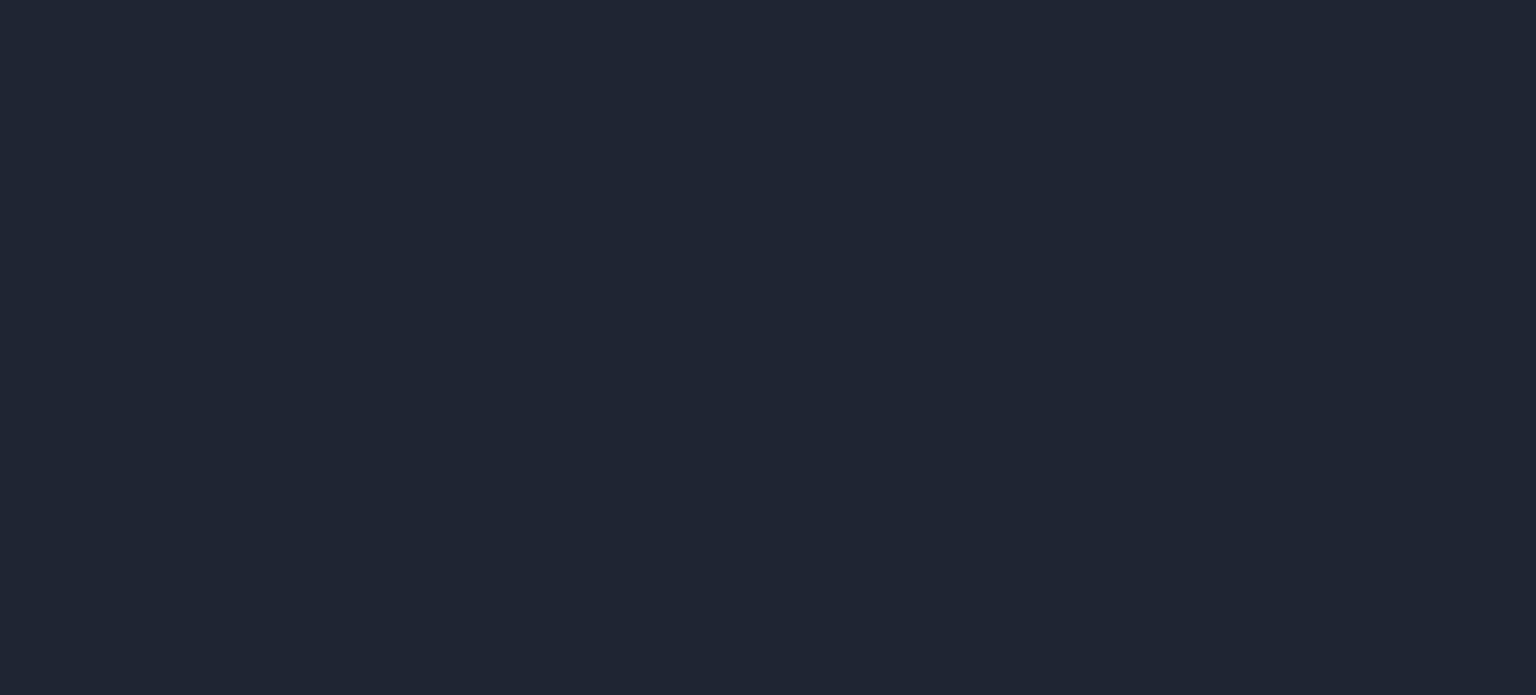 scroll, scrollTop: 0, scrollLeft: 0, axis: both 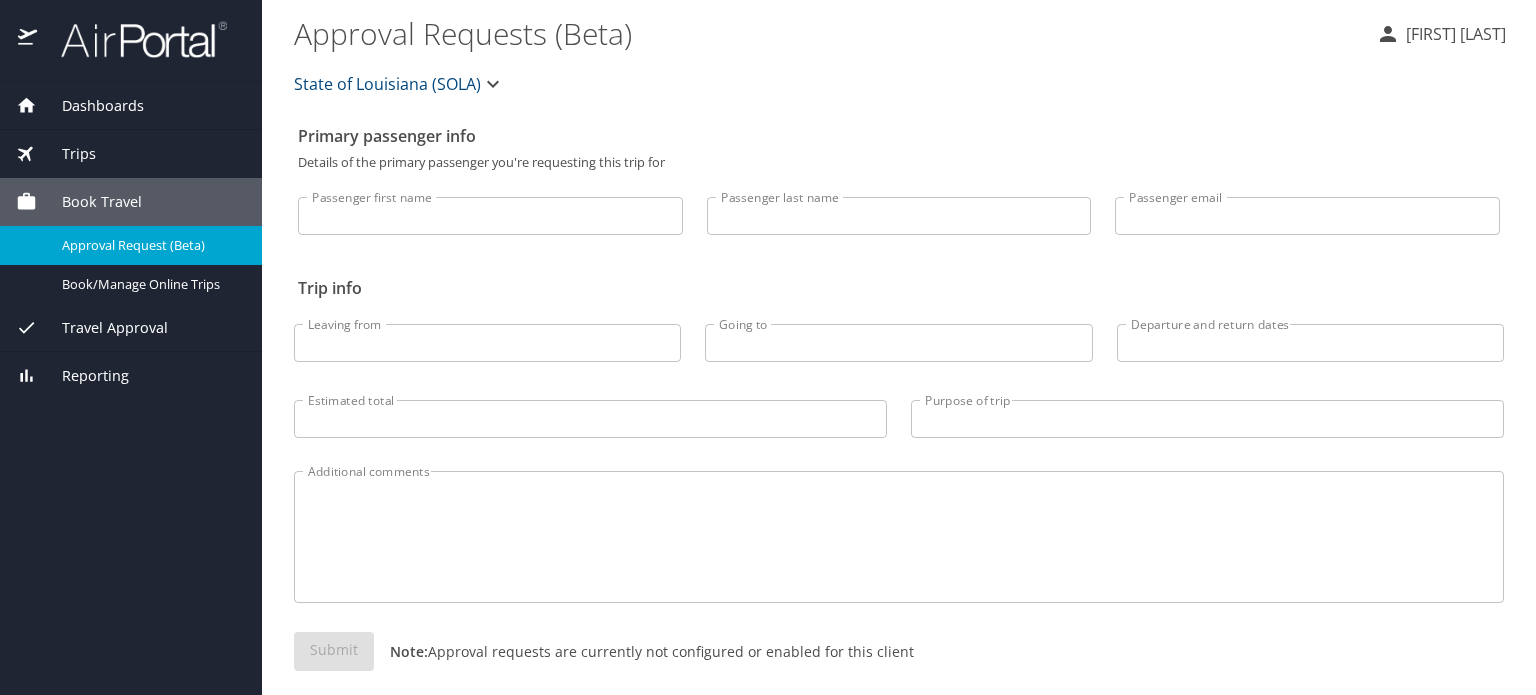 click on "Trips" at bounding box center (131, 154) 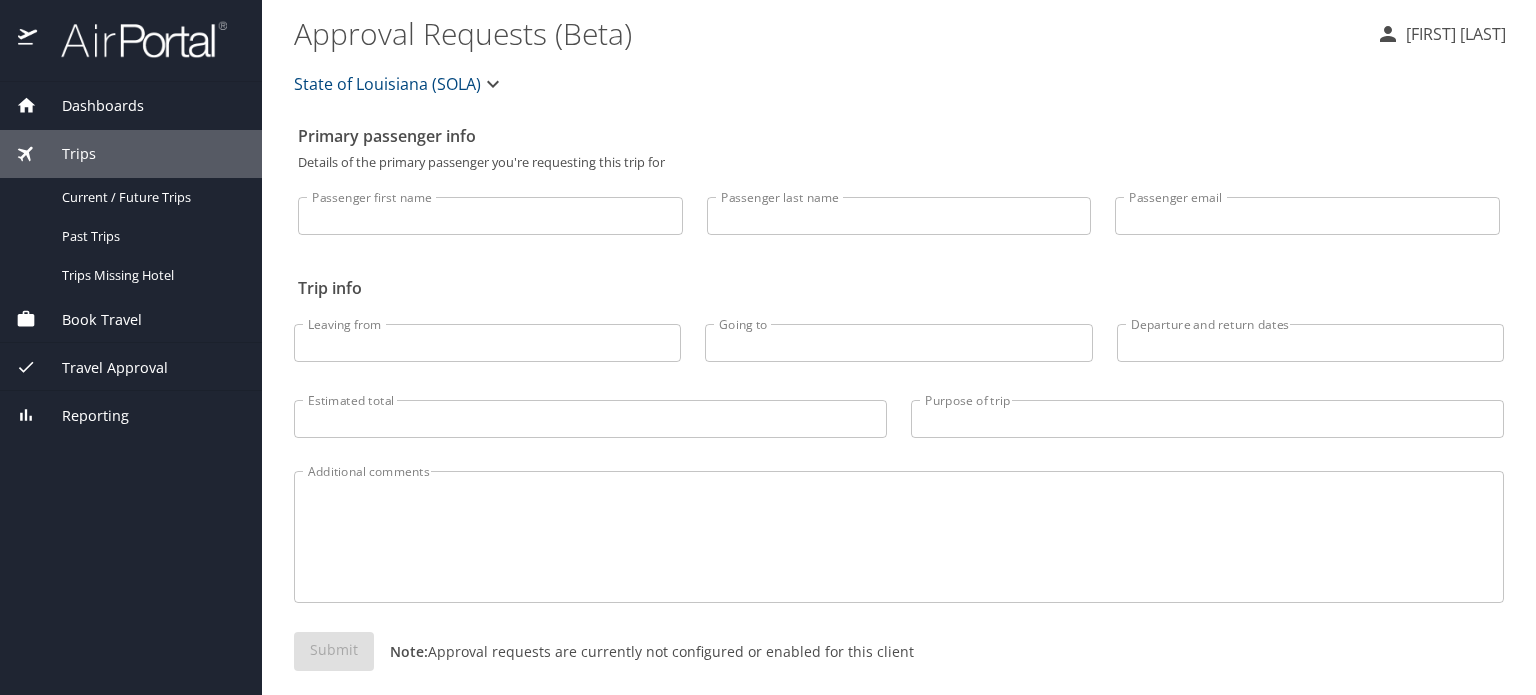 click on "Dashboards" at bounding box center [90, 106] 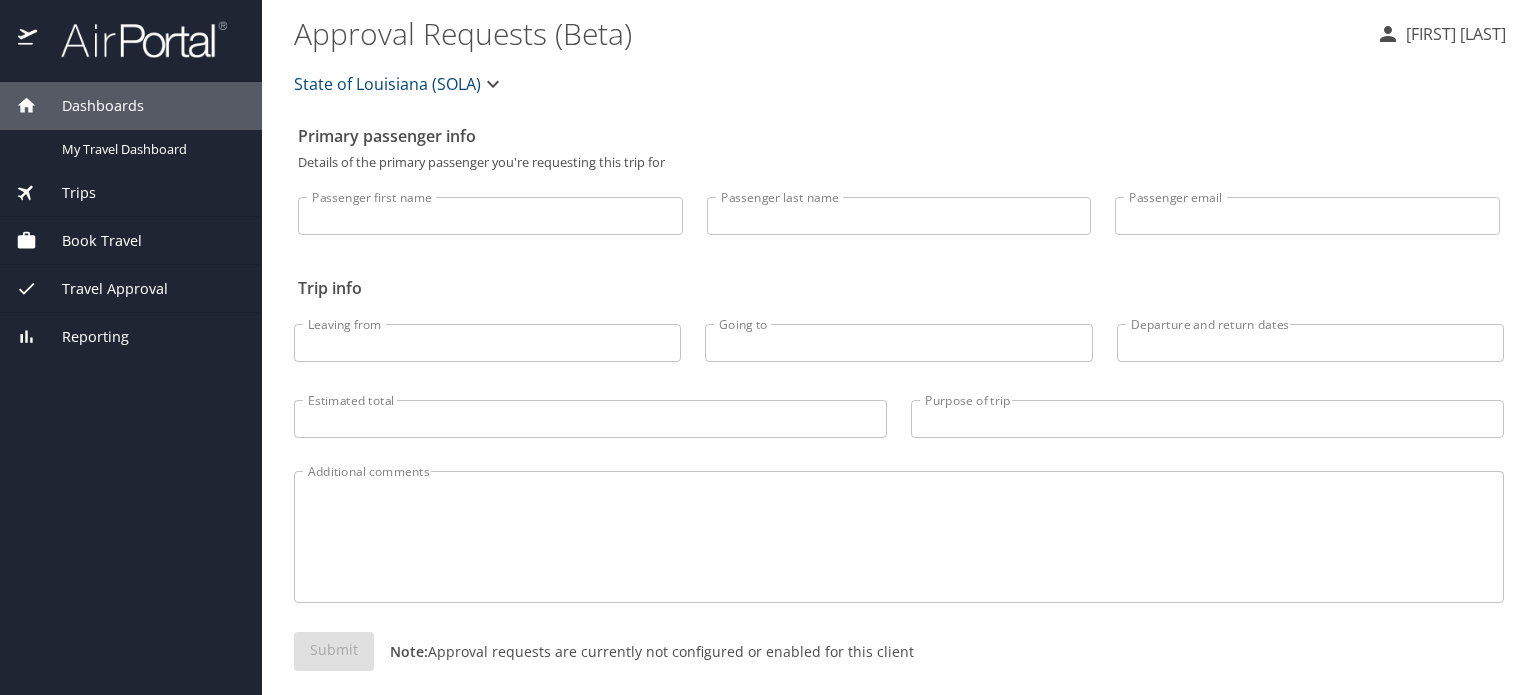 click on "Travel Approval" at bounding box center (131, 289) 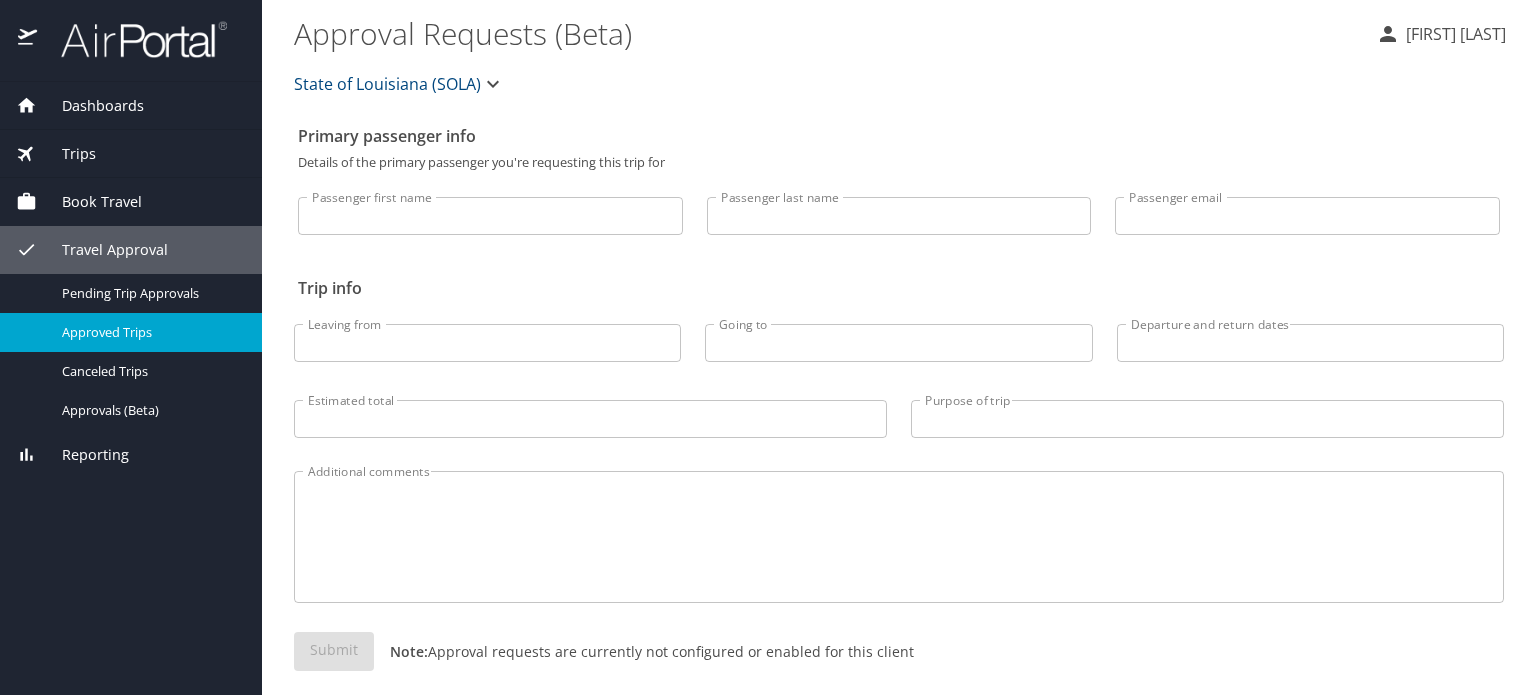 click on "Approved Trips" at bounding box center (150, 332) 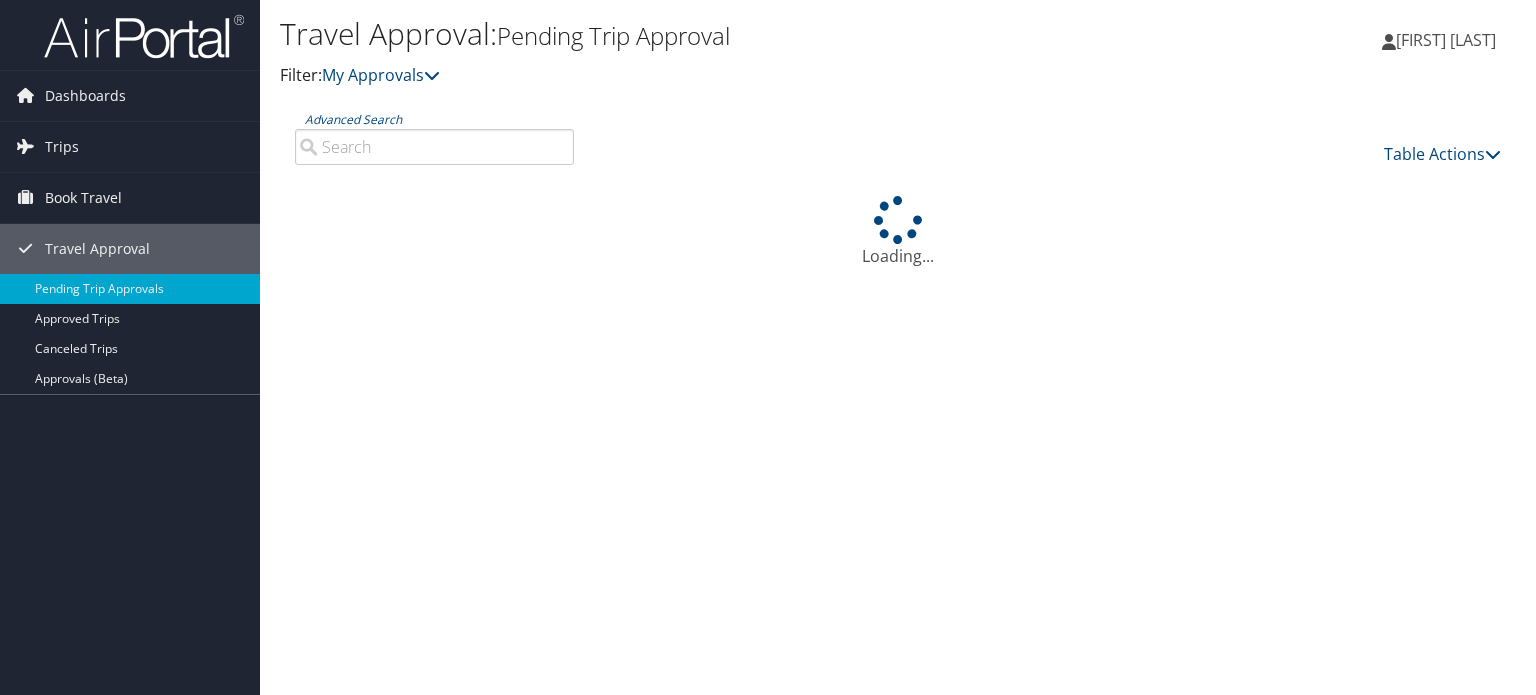 scroll, scrollTop: 0, scrollLeft: 0, axis: both 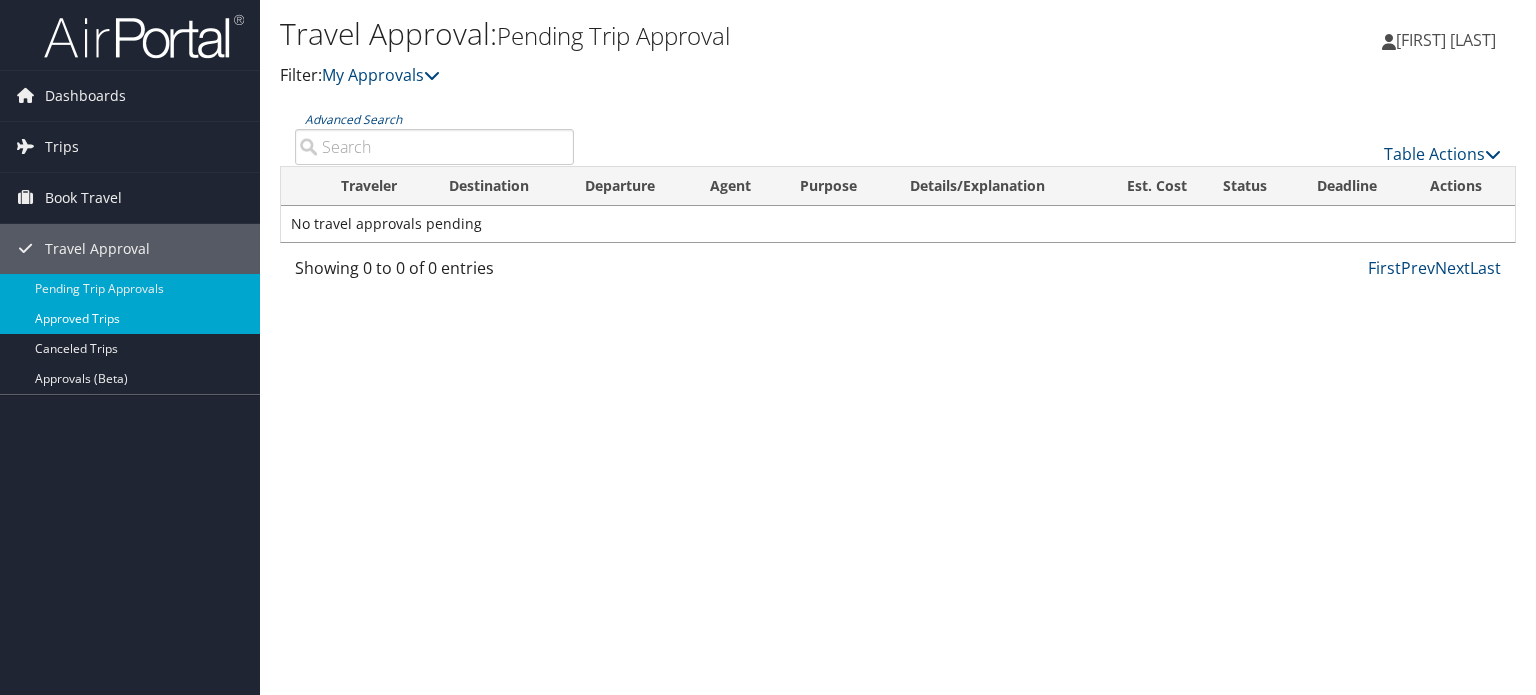 click on "Approved Trips" at bounding box center [130, 319] 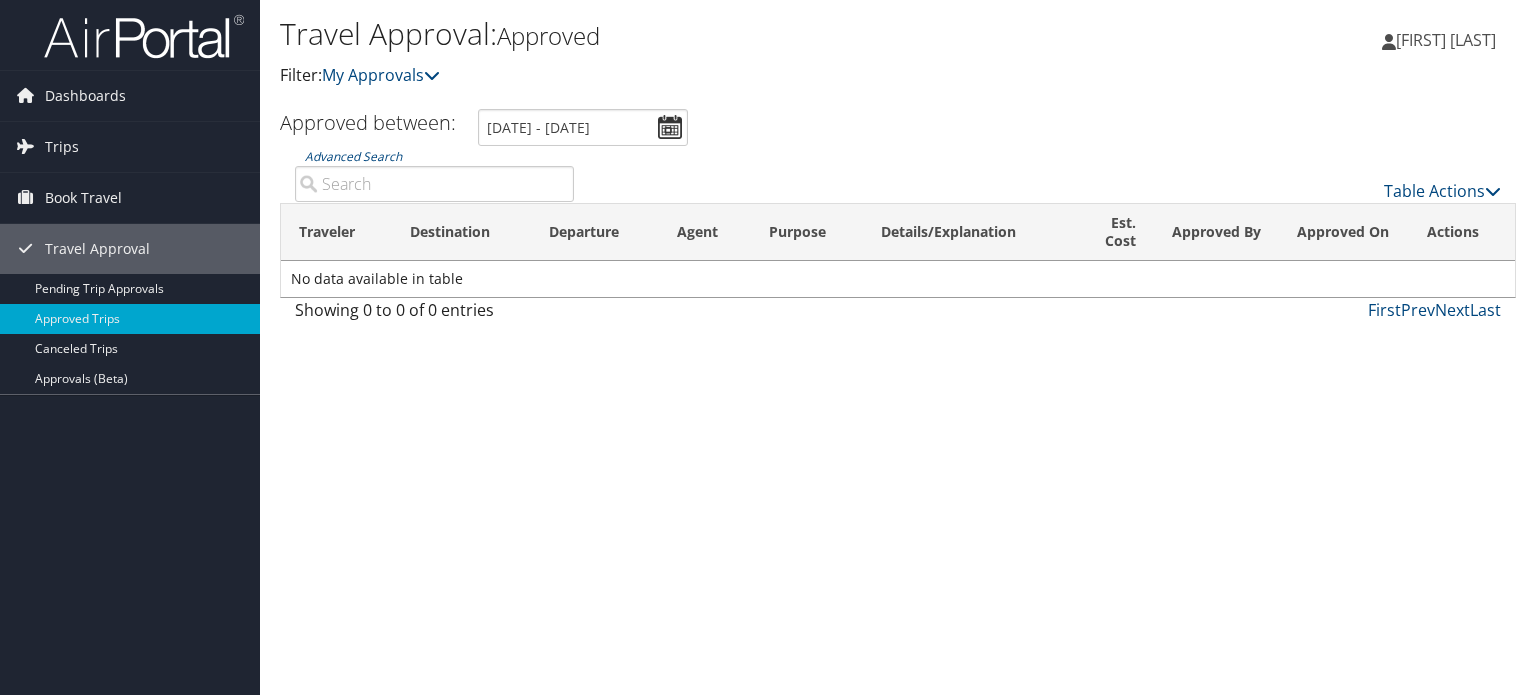 scroll, scrollTop: 0, scrollLeft: 0, axis: both 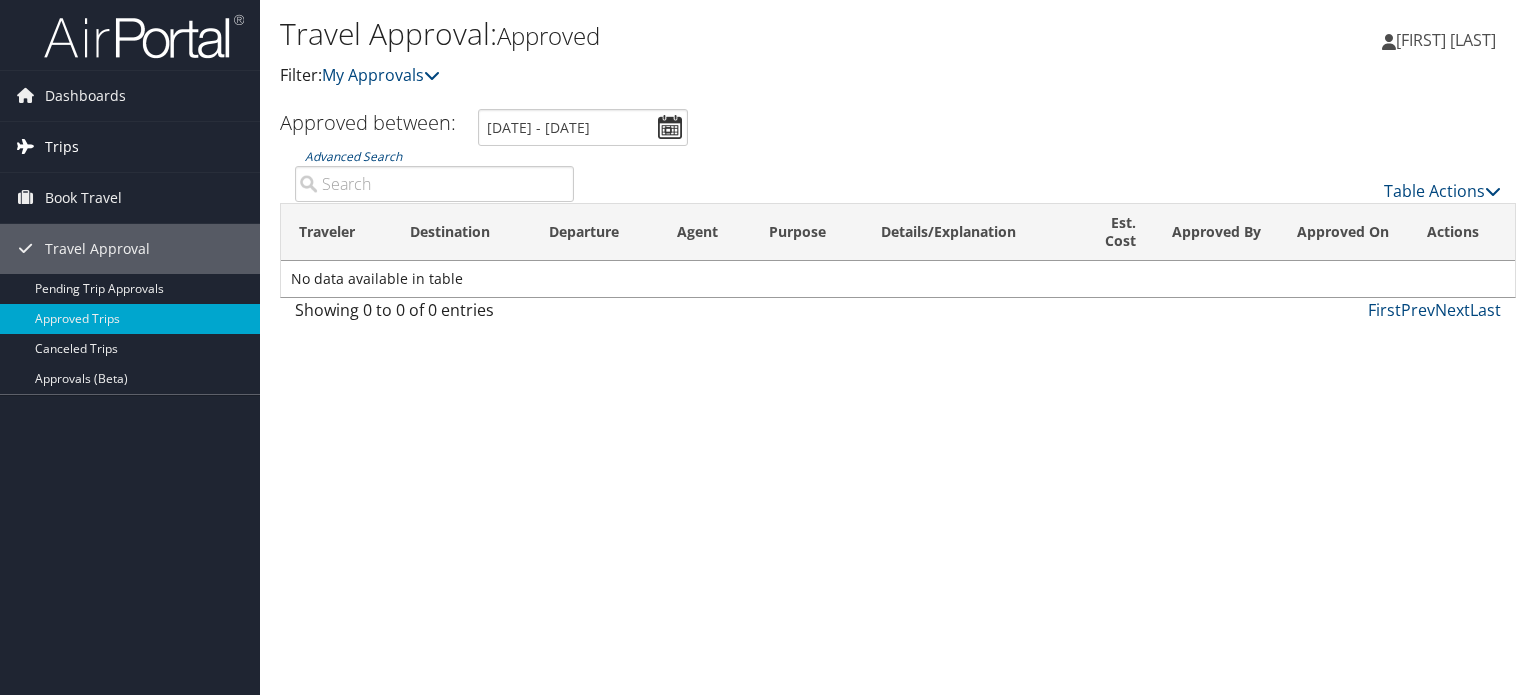 click on "Trips" at bounding box center (130, 147) 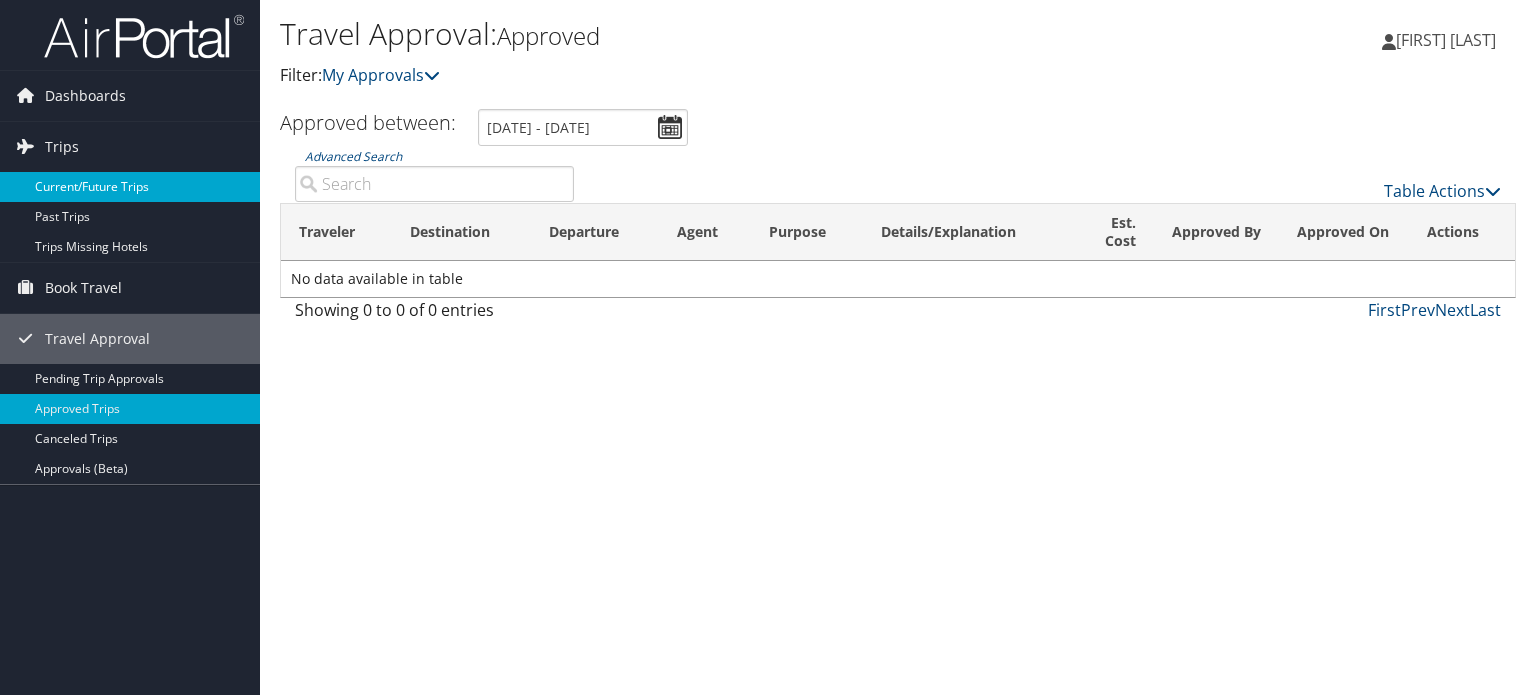 click on "Current/Future Trips" at bounding box center [130, 187] 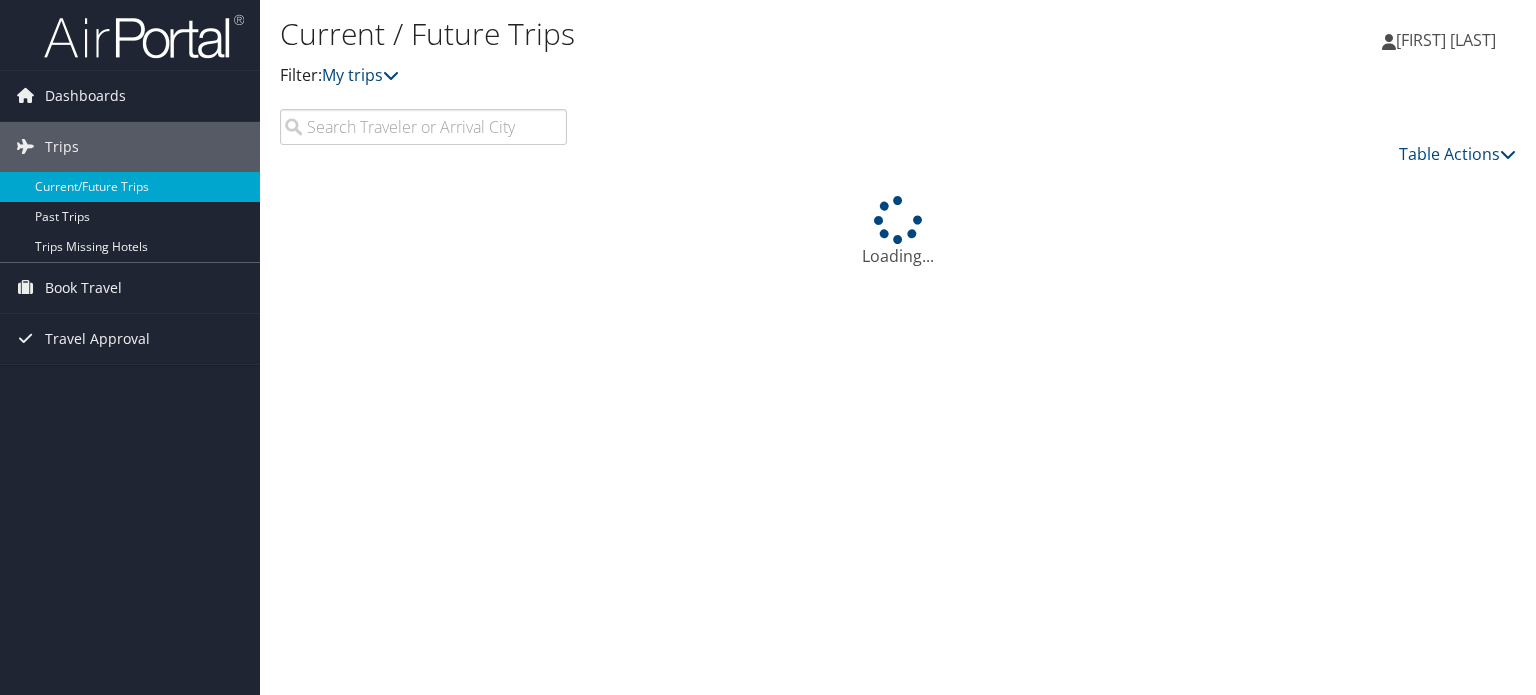 scroll, scrollTop: 0, scrollLeft: 0, axis: both 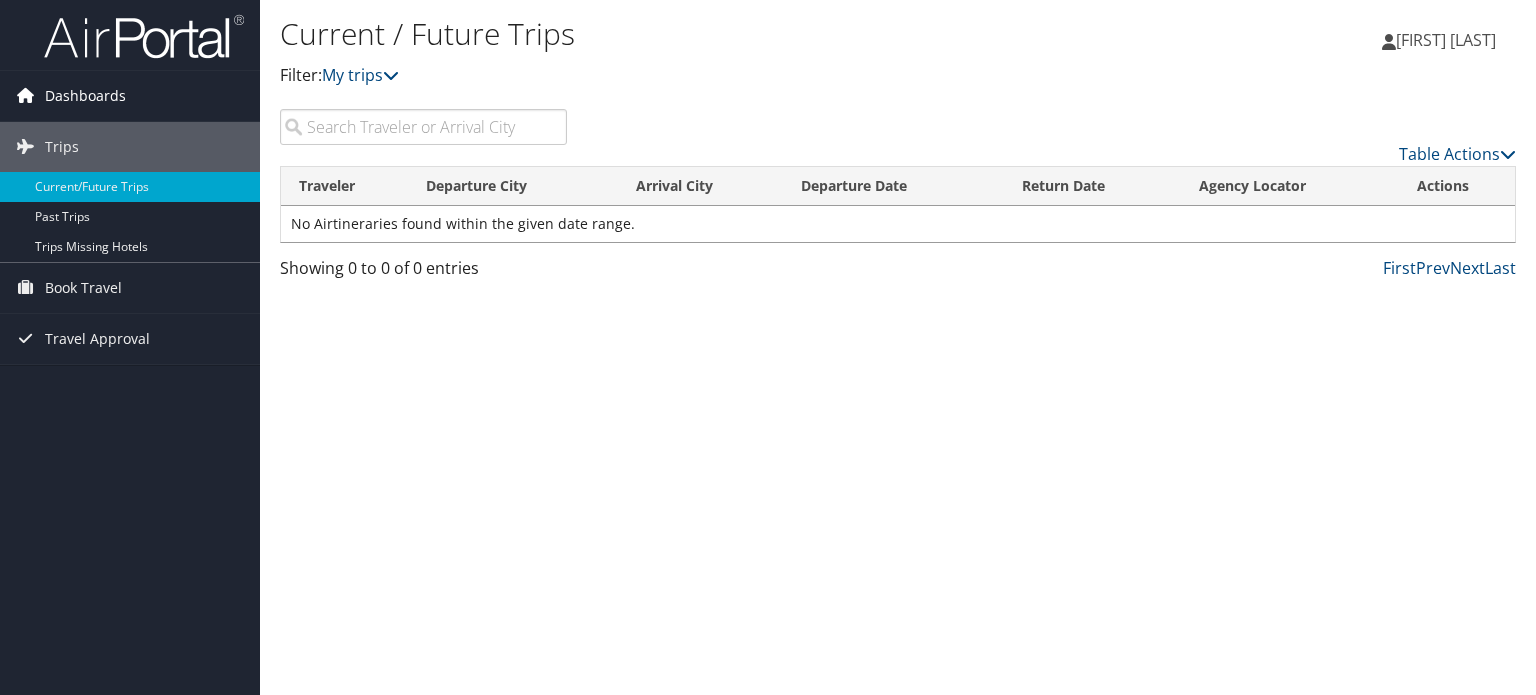 click on "Dashboards" at bounding box center [85, 96] 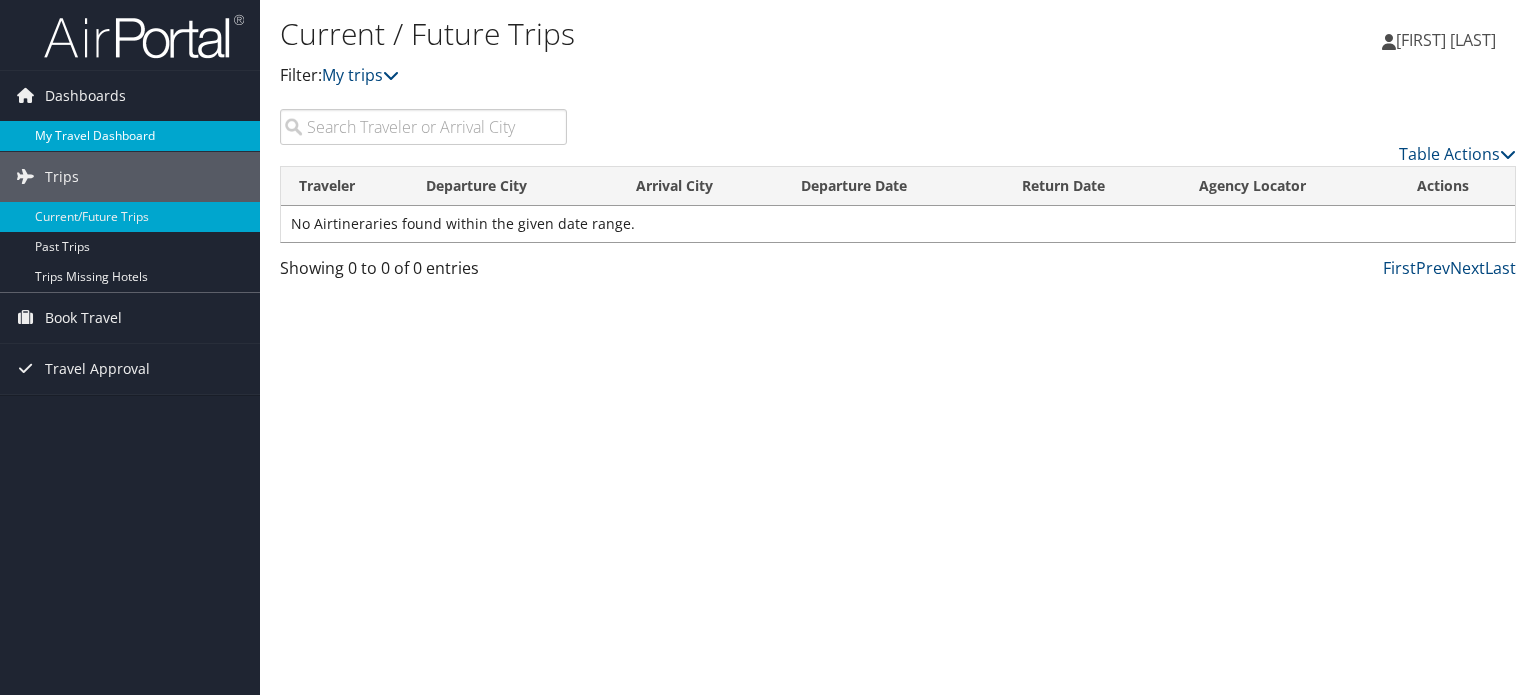 click on "My Travel Dashboard" at bounding box center [130, 136] 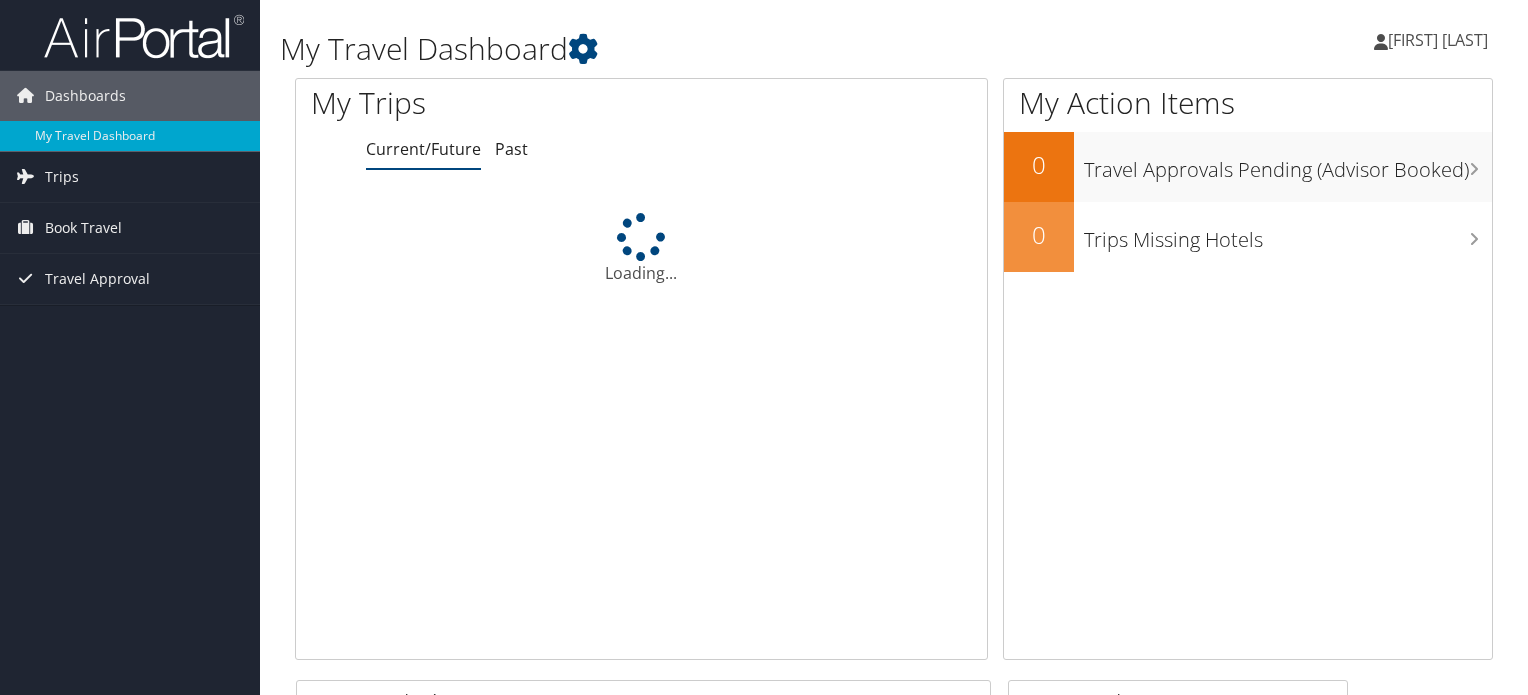 scroll, scrollTop: 0, scrollLeft: 0, axis: both 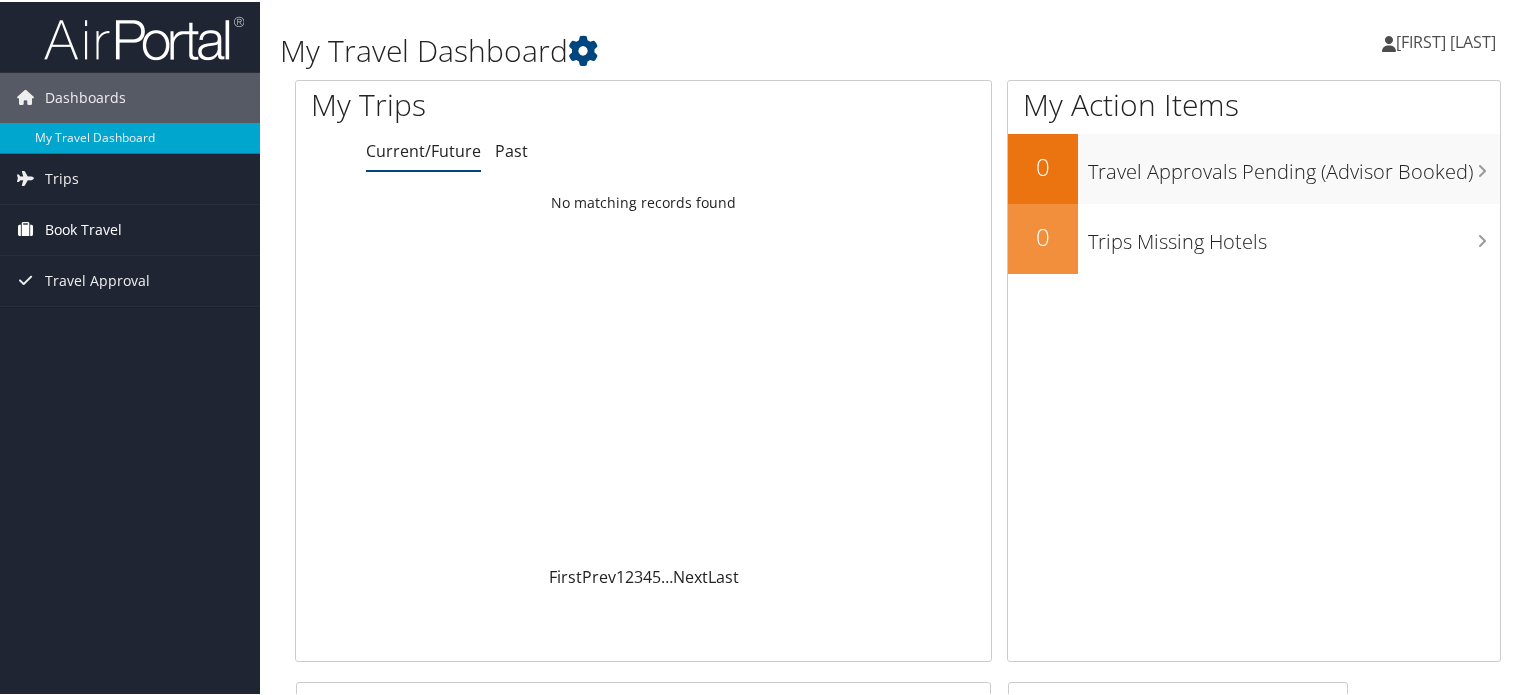 click on "Book Travel" at bounding box center (83, 228) 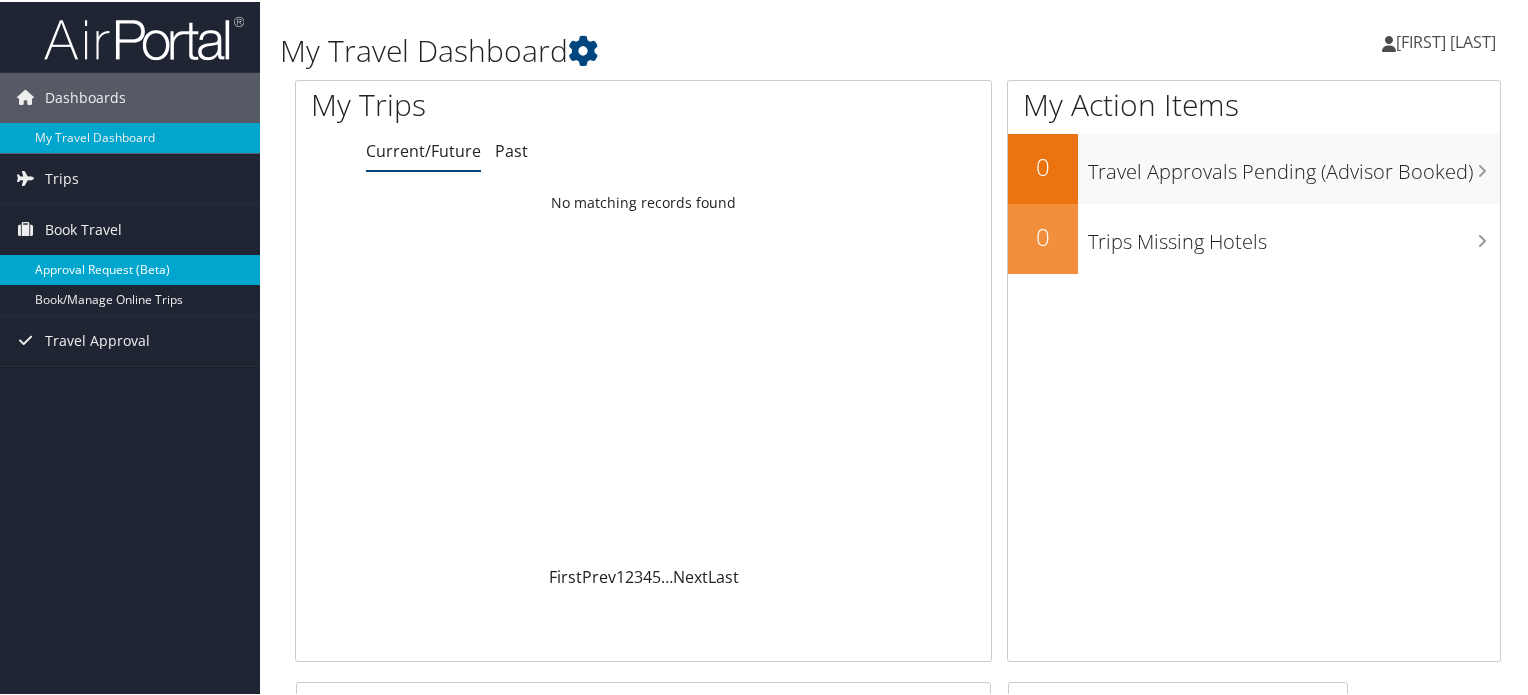 click on "Approval Request (Beta)" at bounding box center (130, 268) 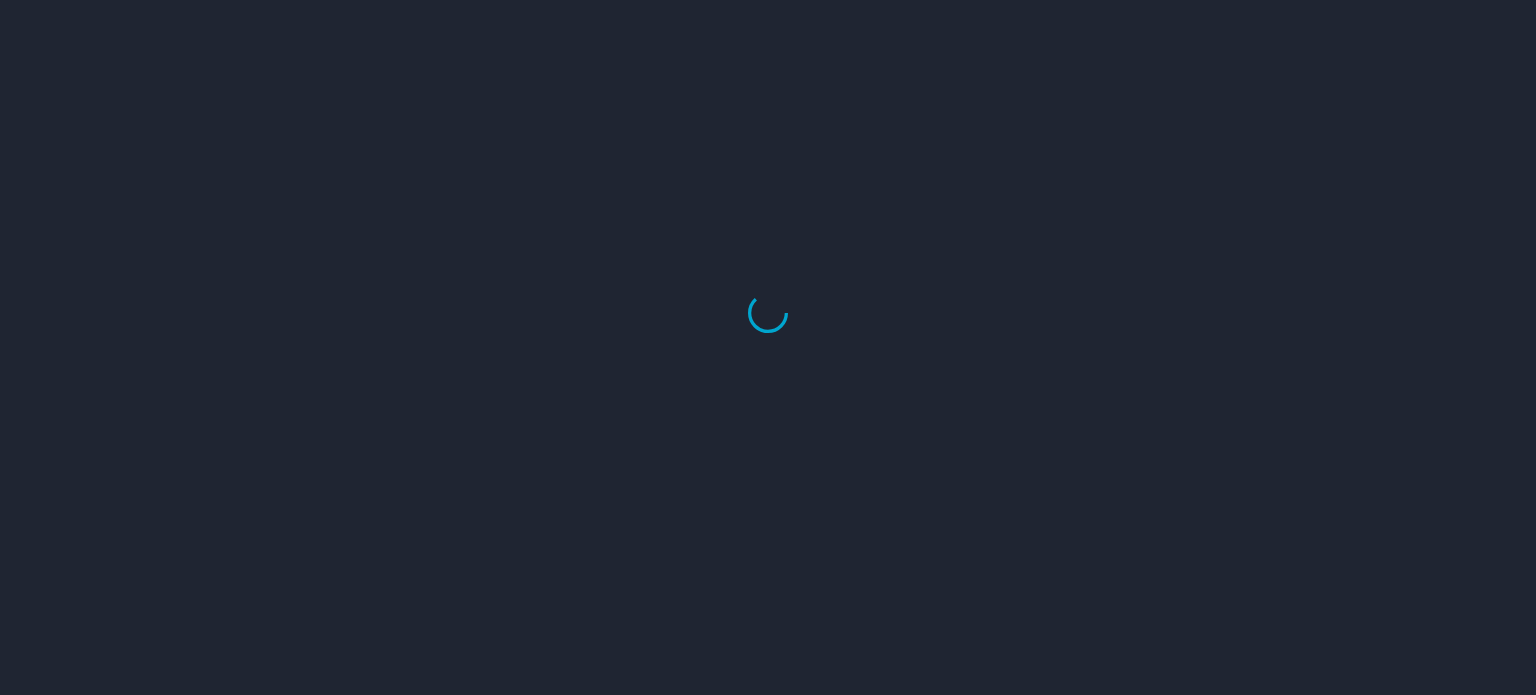 scroll, scrollTop: 0, scrollLeft: 0, axis: both 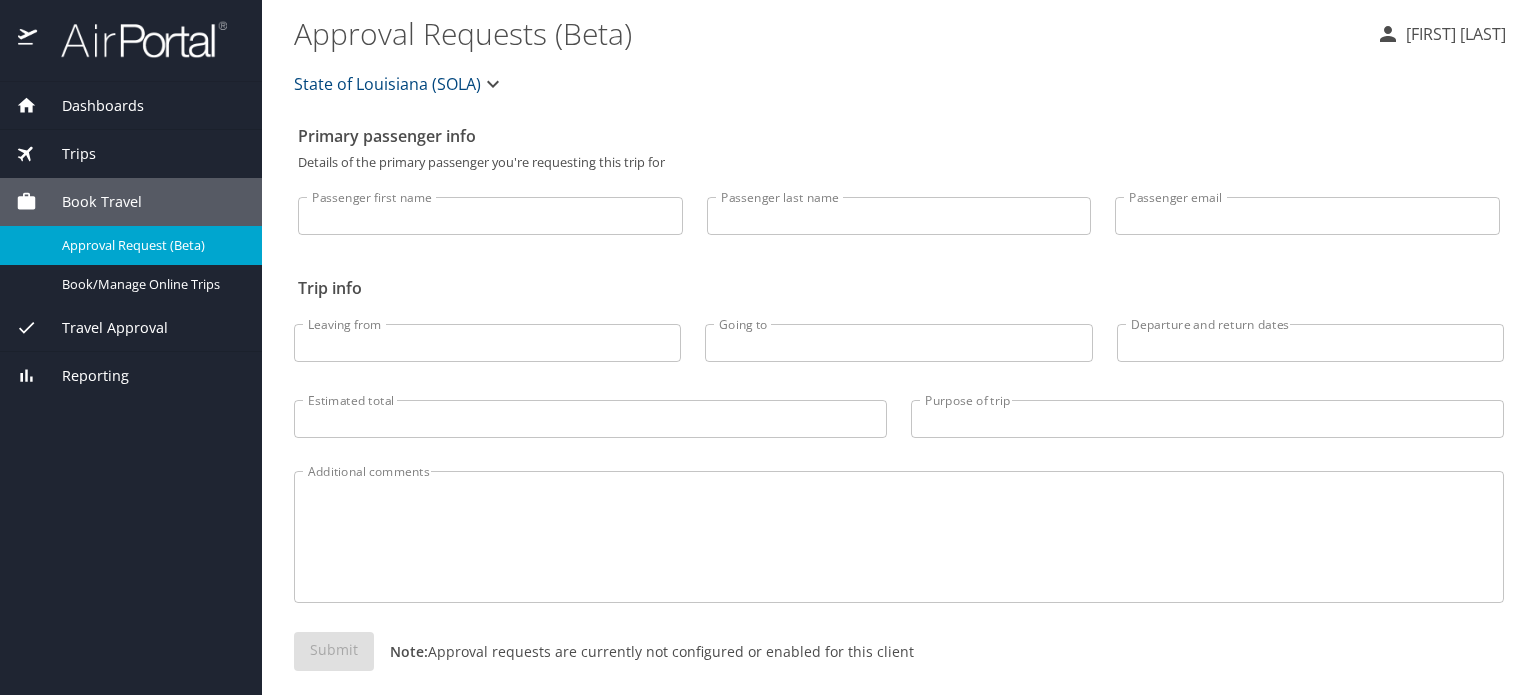 click on "State of Louisiana (SOLA)" at bounding box center (387, 84) 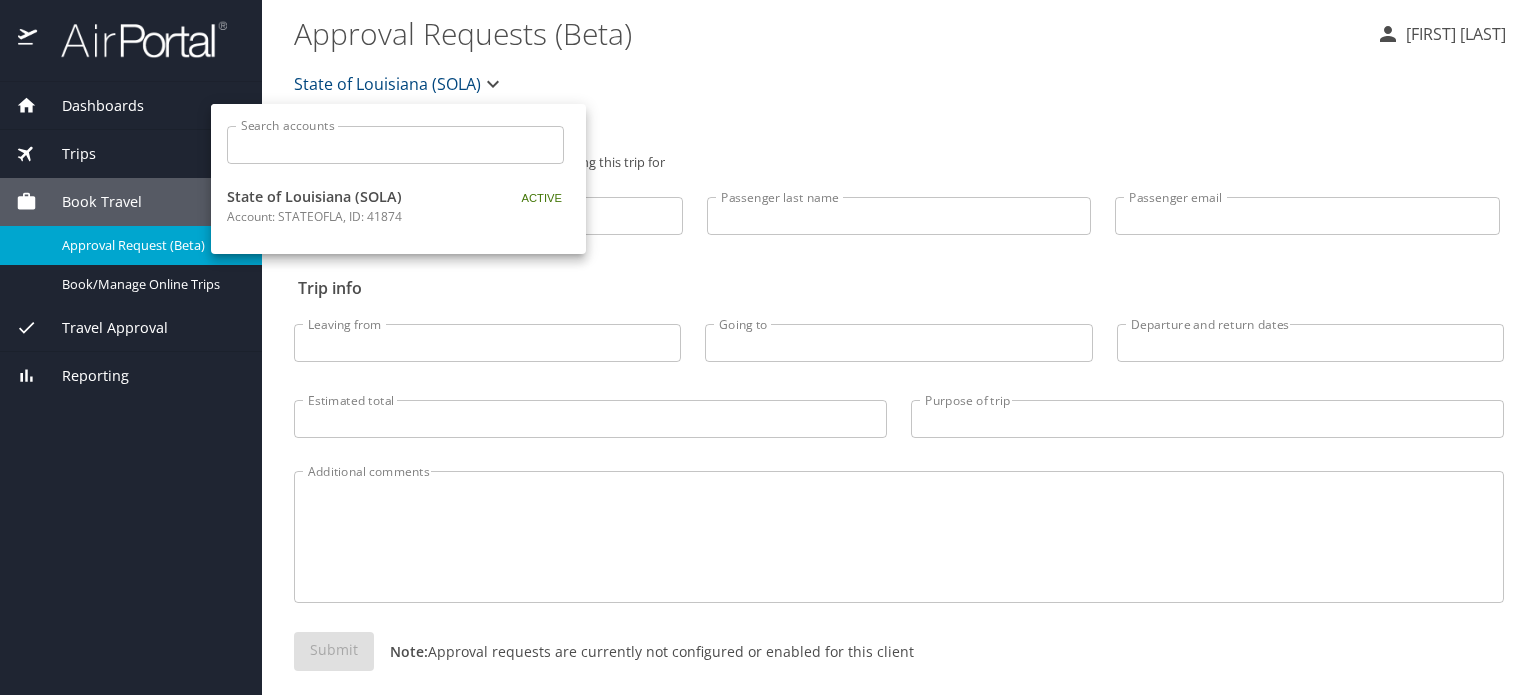 click at bounding box center (768, 347) 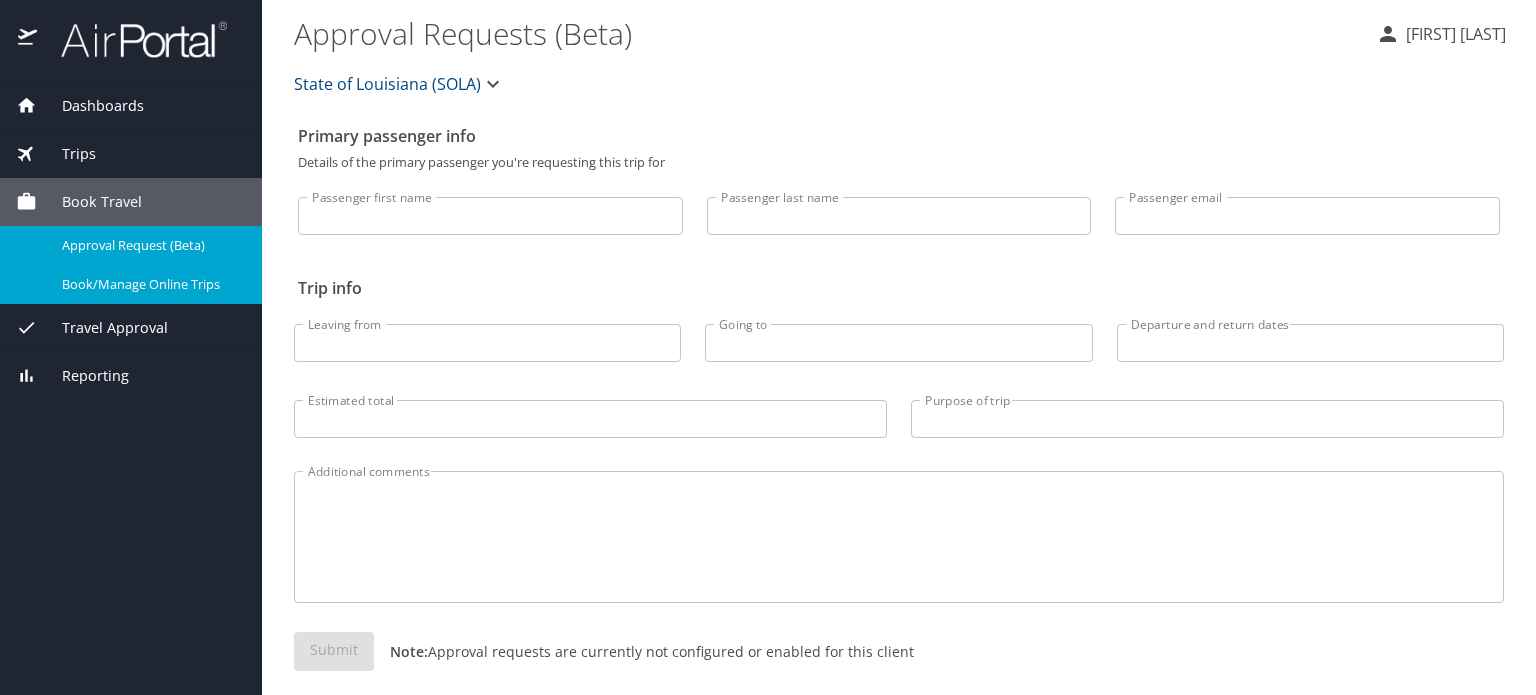 click on "Book/Manage Online Trips" at bounding box center (150, 284) 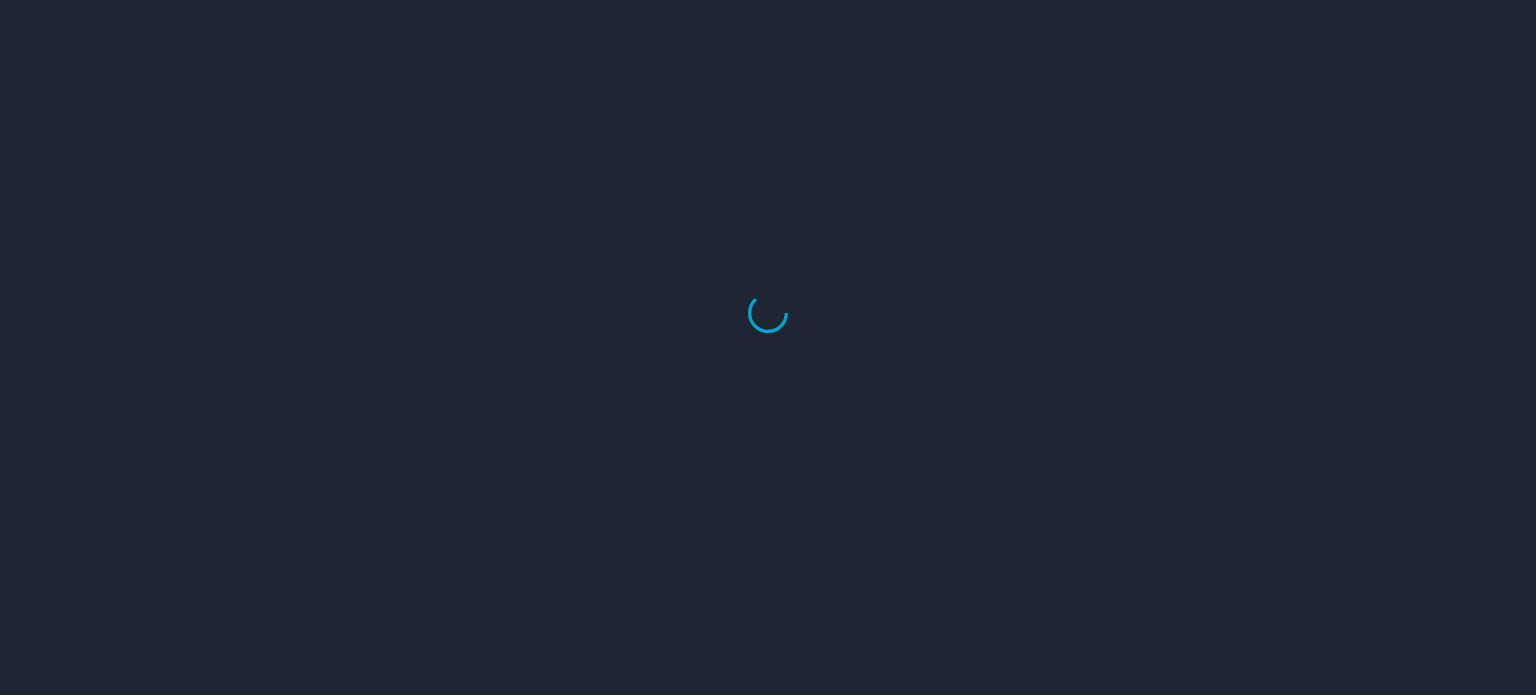scroll, scrollTop: 0, scrollLeft: 0, axis: both 